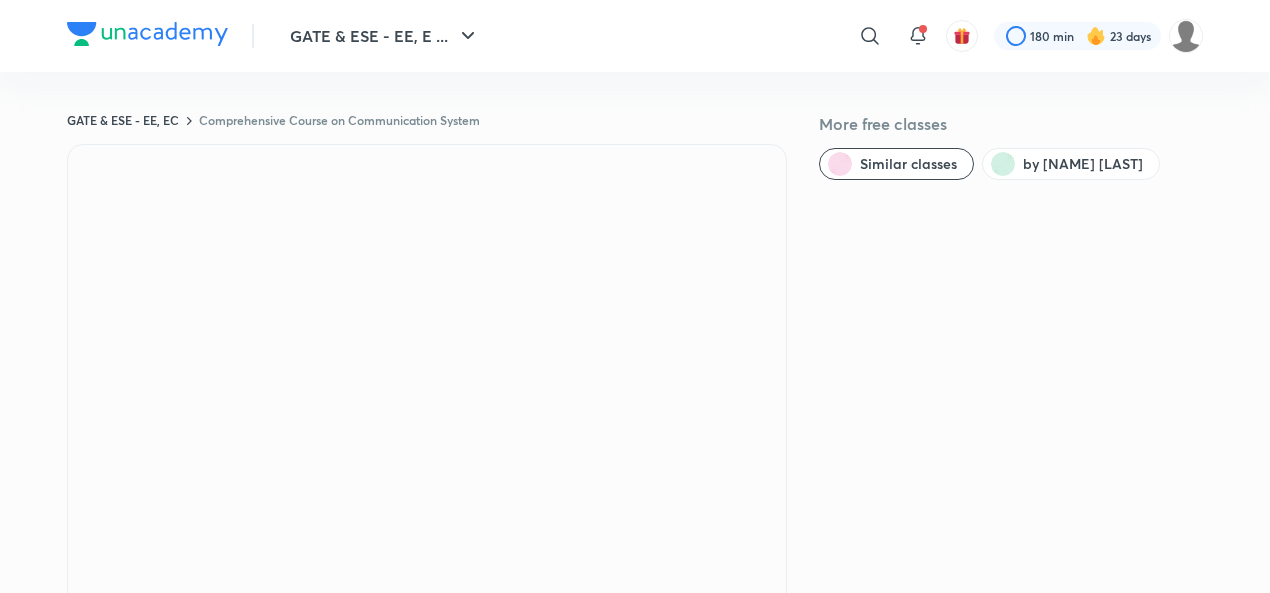 scroll, scrollTop: 0, scrollLeft: 0, axis: both 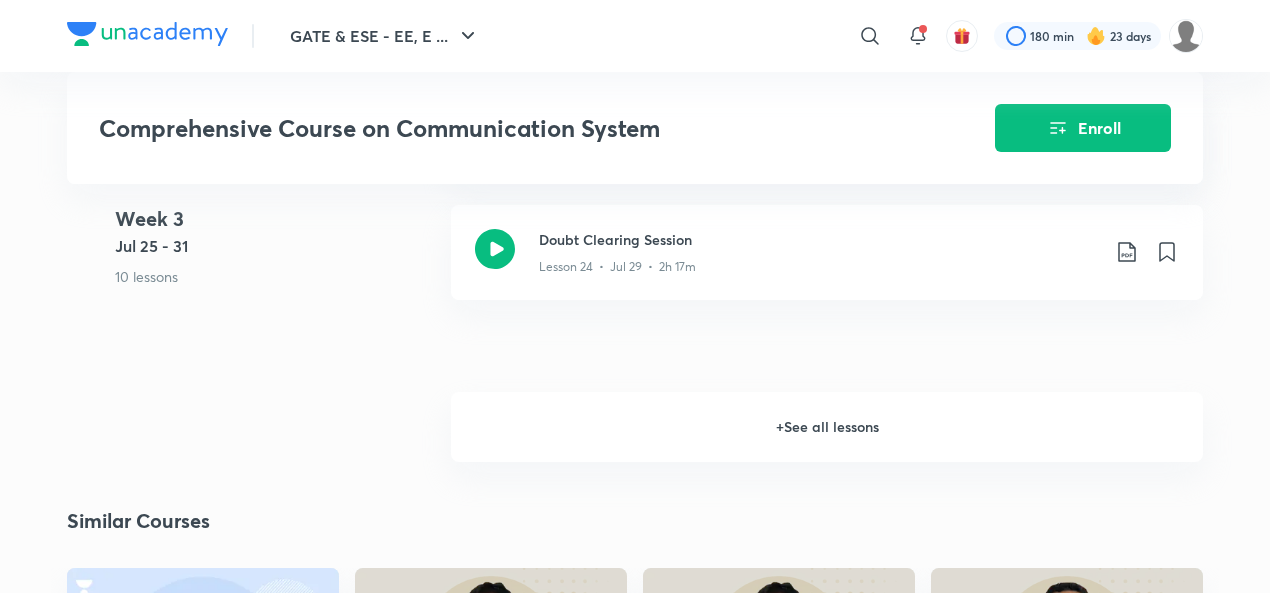 click on "+  See all lessons" at bounding box center [827, 427] 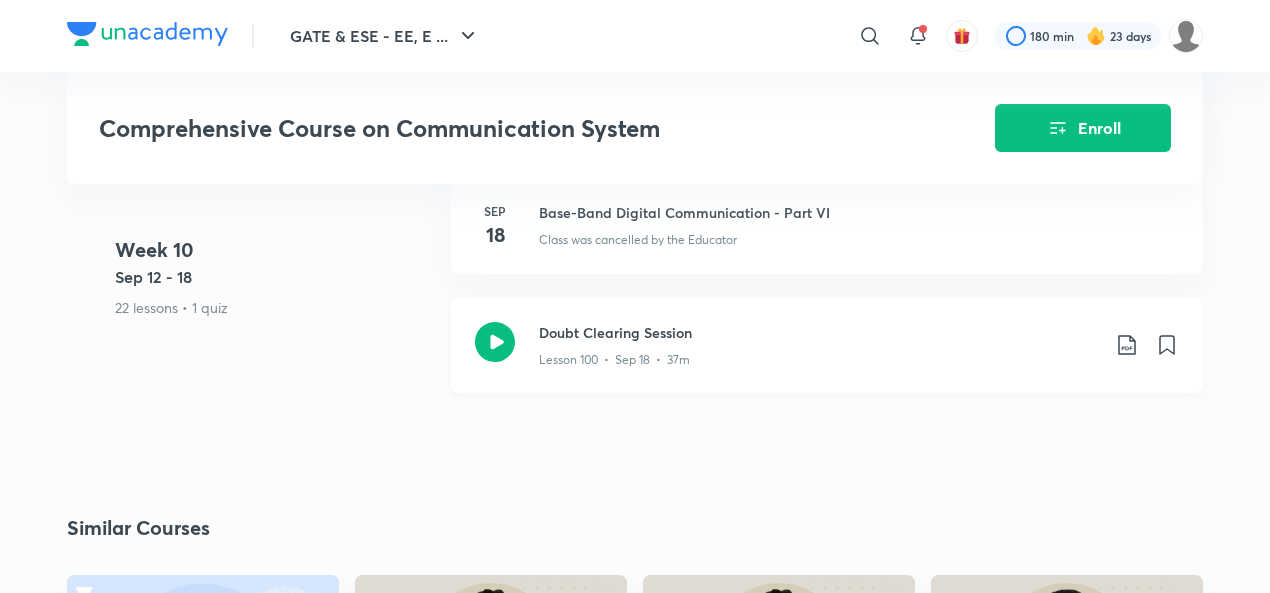 scroll, scrollTop: 14339, scrollLeft: 0, axis: vertical 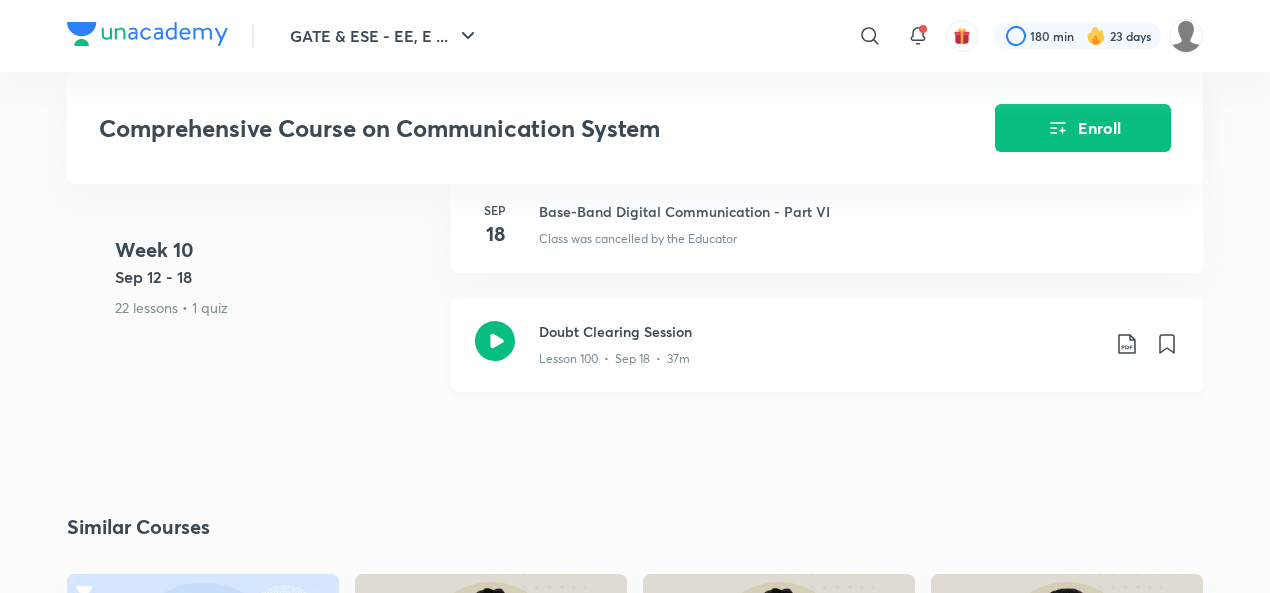click 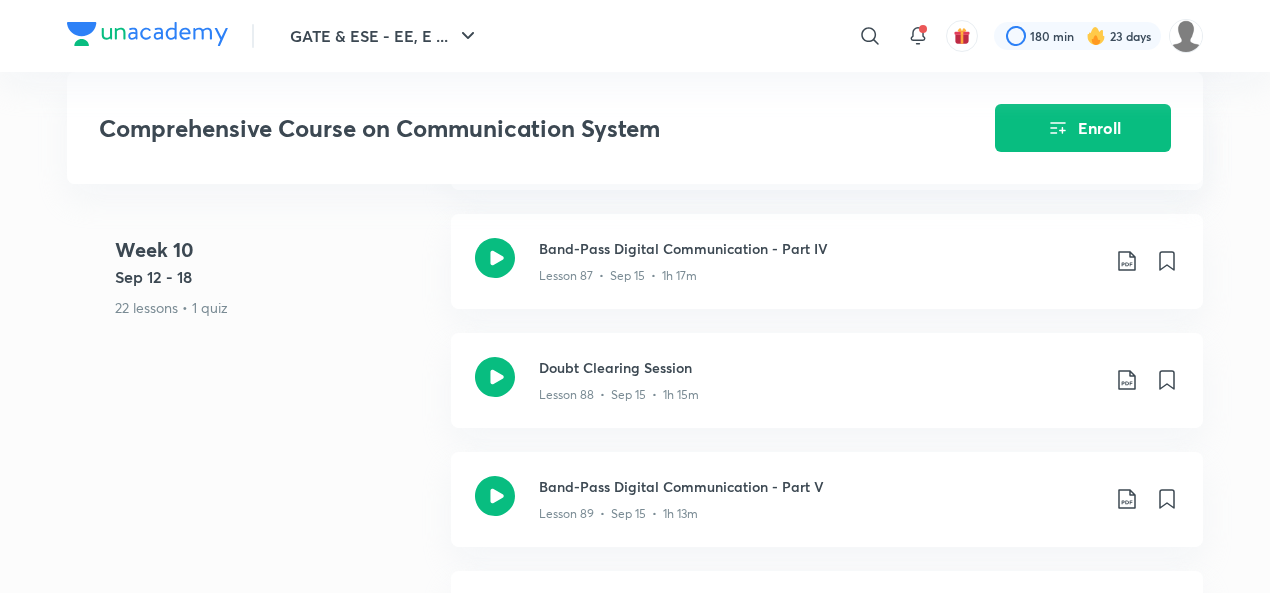 scroll, scrollTop: 12752, scrollLeft: 0, axis: vertical 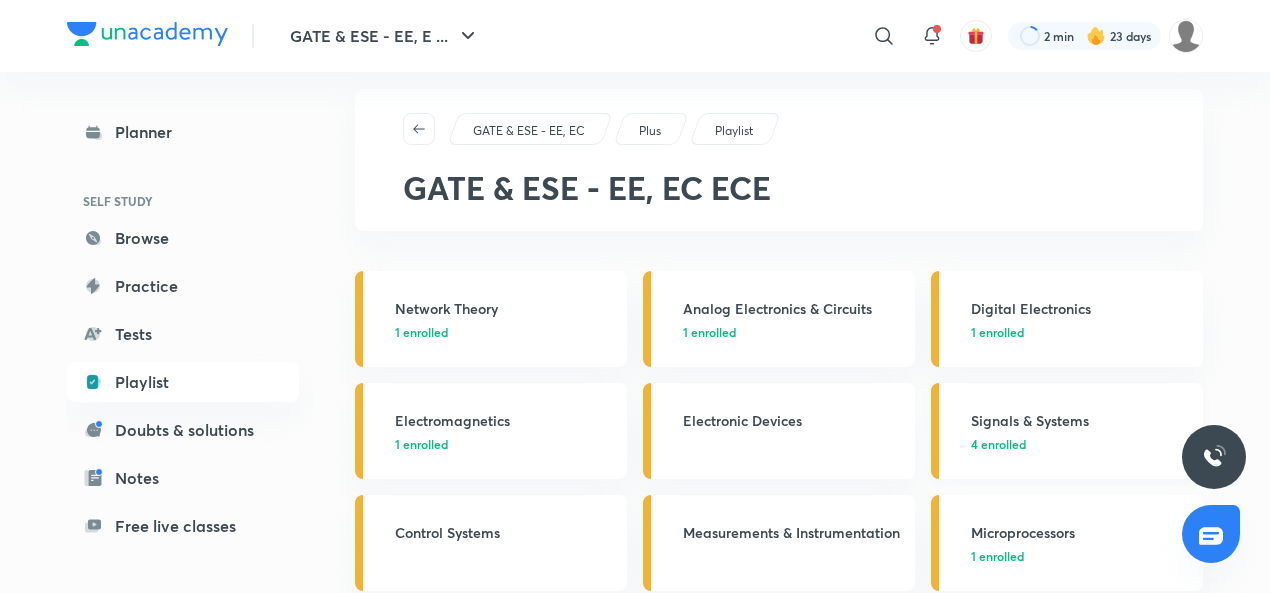 click on "4 enrolled" at bounding box center (998, 444) 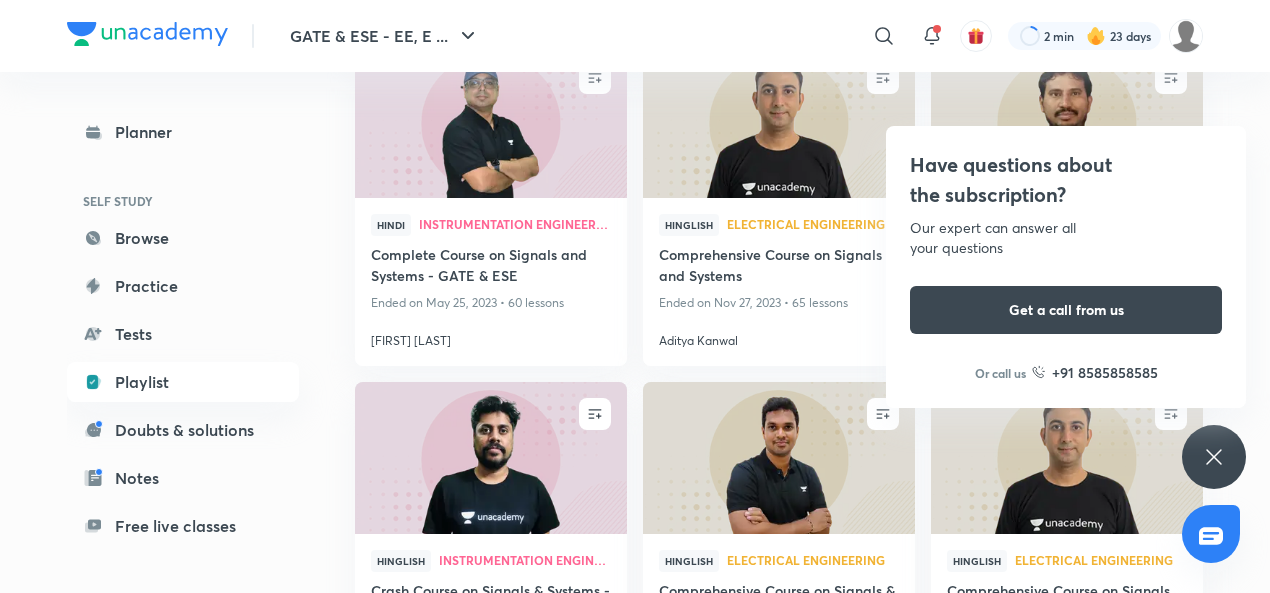 scroll, scrollTop: 1706, scrollLeft: 0, axis: vertical 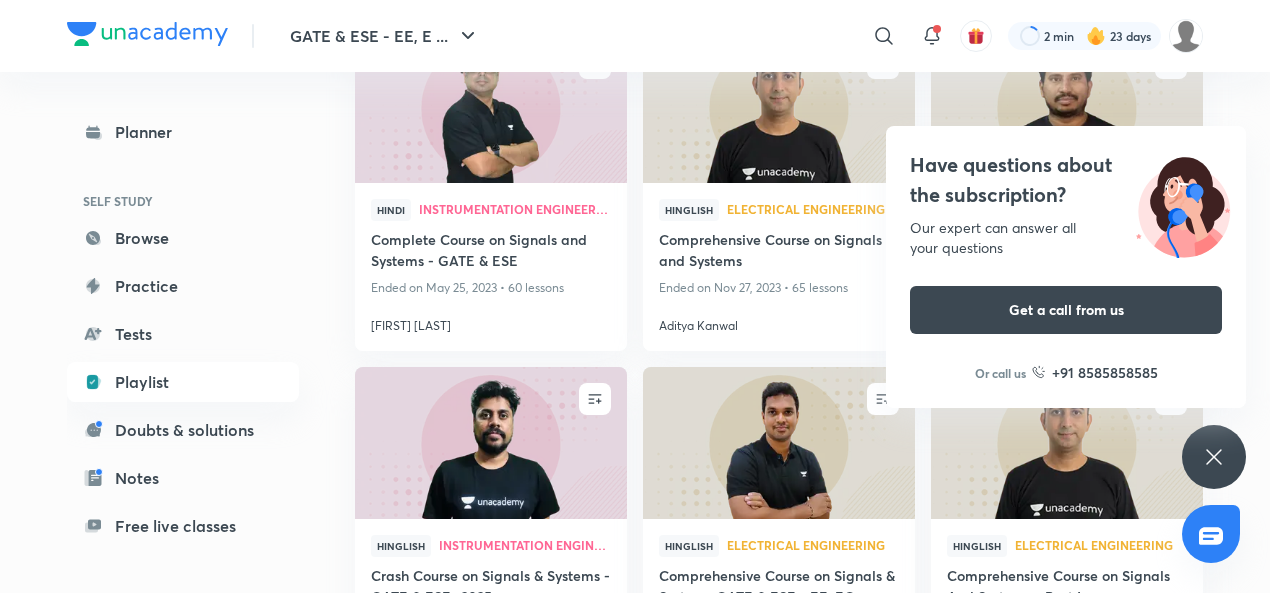 click on "GATE & ESE - EE, E ... ​ 2 min 23 days Planner SELF STUDY Browse Practice Tests Playlist Doubts & solutions Notes Free live classes ME Enrollments Saved GATE & ESE - EE, EC Plus Playlist ECE GATE & ESE - EE, EC Signals & Systems My enrolled courses UNENROLL 0 / 36 COMPLETED 5:00 PM Hinglish Instrumentation Engineering Comprehensive Course on Signals & Systems for ECE,EE & IN(GATE & ESE) Part-II Lesson 31 • Today, 5:00 PM [FIRST] [LAST] UNENROLL 0 / 34 COMPLETED Hinglish Instrumentation Engineering Comprehensive Course on Signals & Systems(GATE & ESE) Part-II Ended on Apr 19, 2025 • 34 lessons [FIRST] [LAST] UNENROLL 0 / 17 COMPLETED Hinglish Instrumentation Engineering Comprehensive Course on Signals & Systems(GATE & ESE) Part-I Ended on Feb 13, 2025 • 17 lessons [FIRST] [LAST] More Courses All All courses All languages ENROLL Hinglish Instrumentation Engineering Comprehensive Course on Signals & Systems(GATE & ESE) Part-I Ended on Jun 26, 2025 • 20 lessons [FIRST] [LAST] ENROLL" at bounding box center [635, -128] 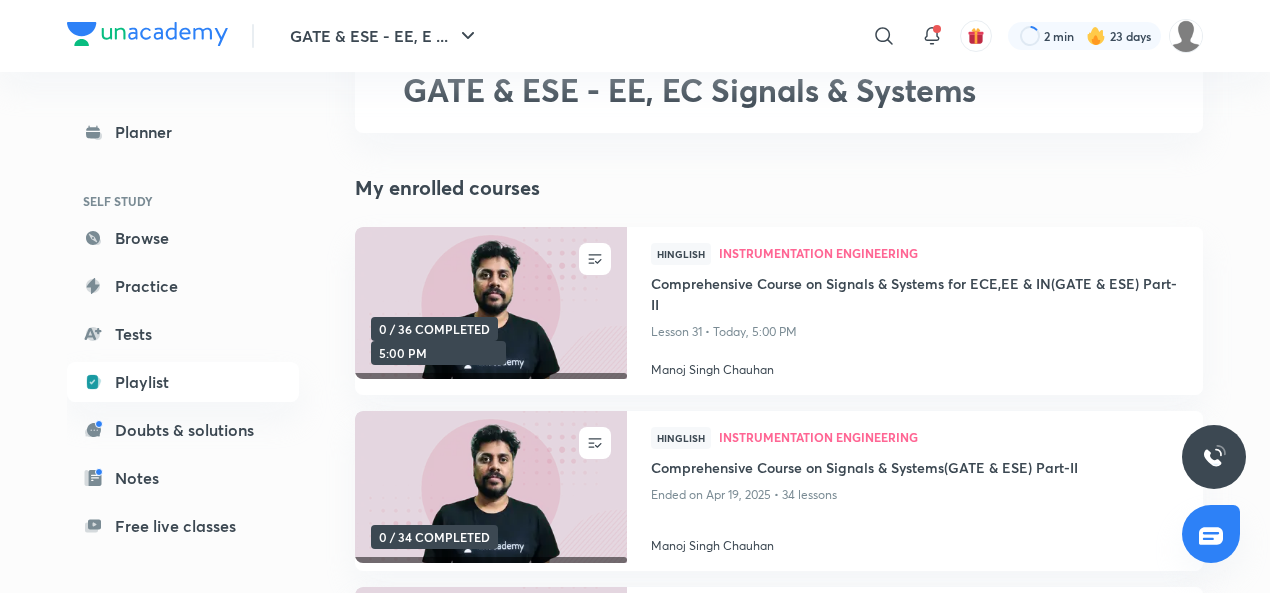 scroll, scrollTop: 108, scrollLeft: 0, axis: vertical 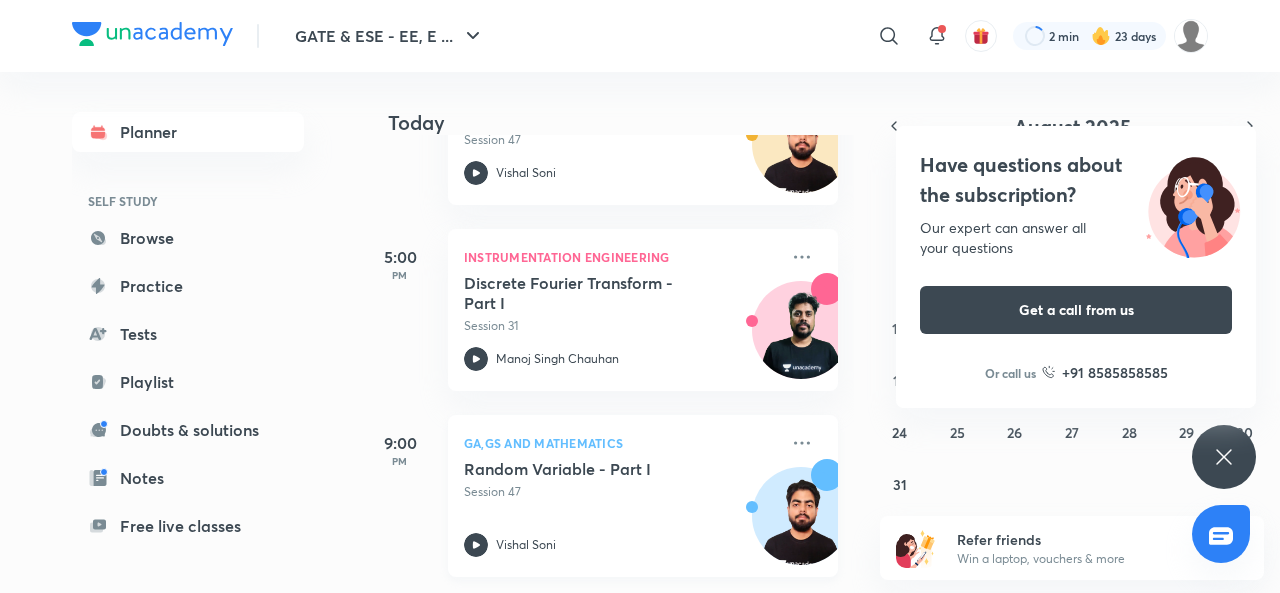 click at bounding box center (801, 526) 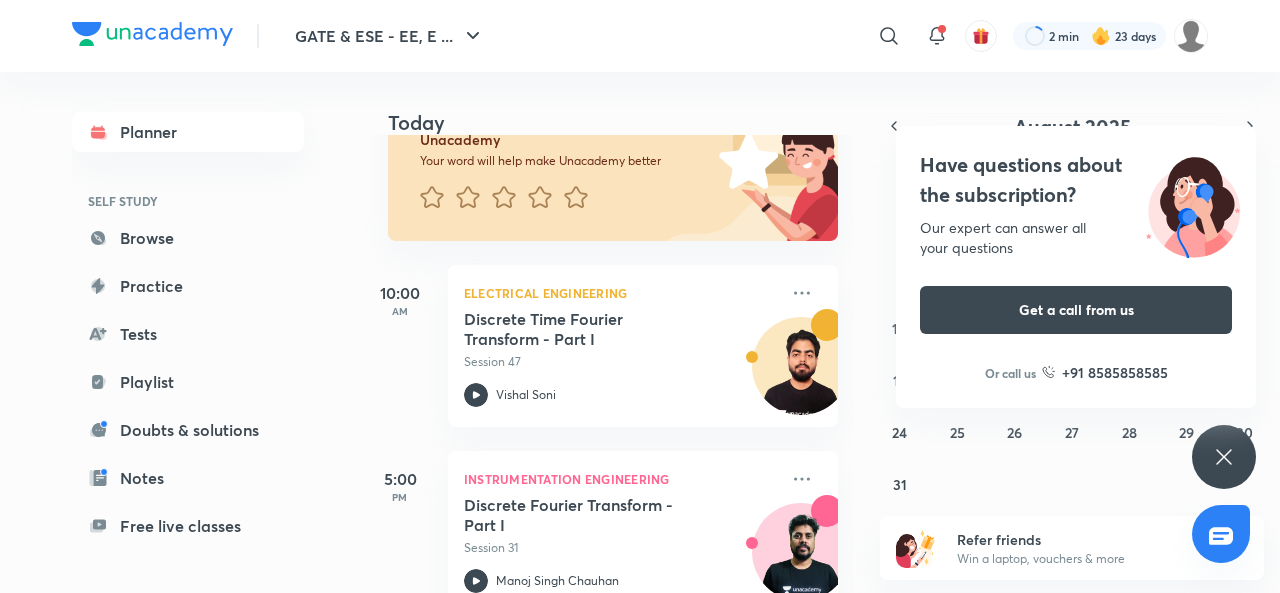 scroll, scrollTop: 408, scrollLeft: 0, axis: vertical 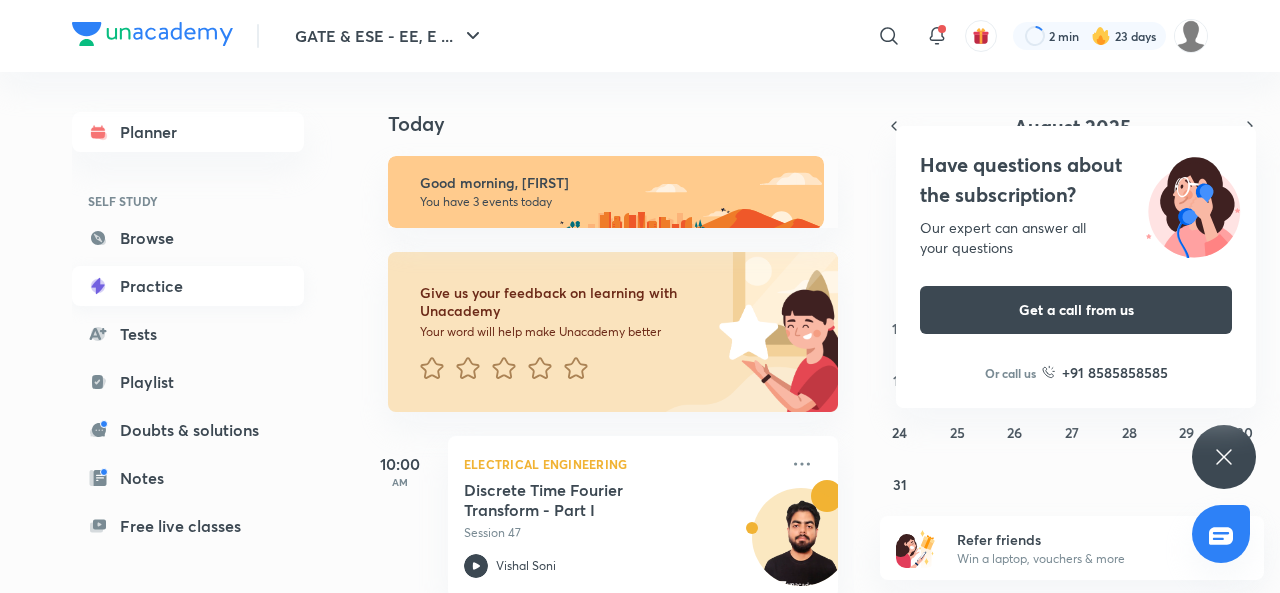 click on "Practice" at bounding box center (188, 286) 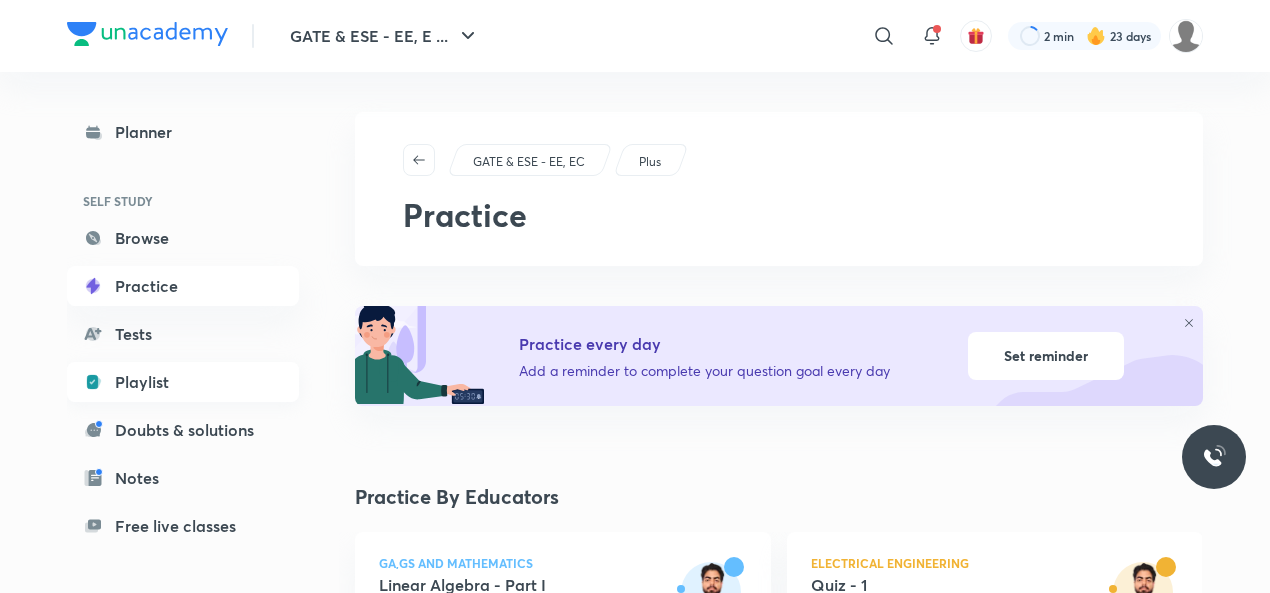 click on "Playlist" at bounding box center (183, 382) 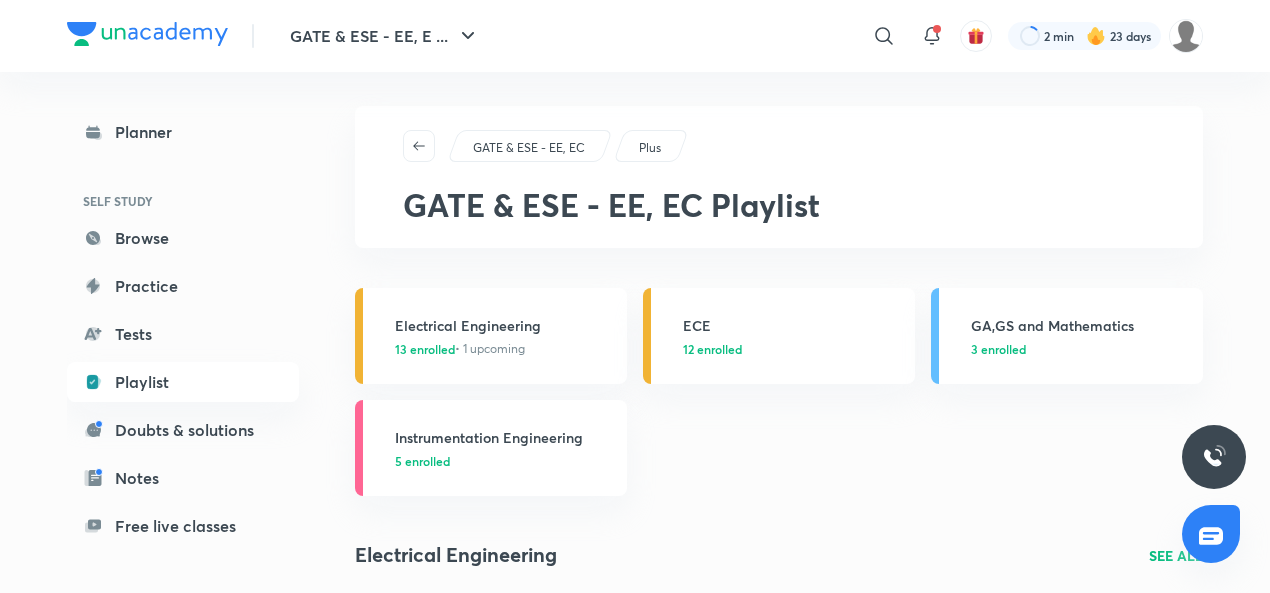 scroll, scrollTop: 0, scrollLeft: 0, axis: both 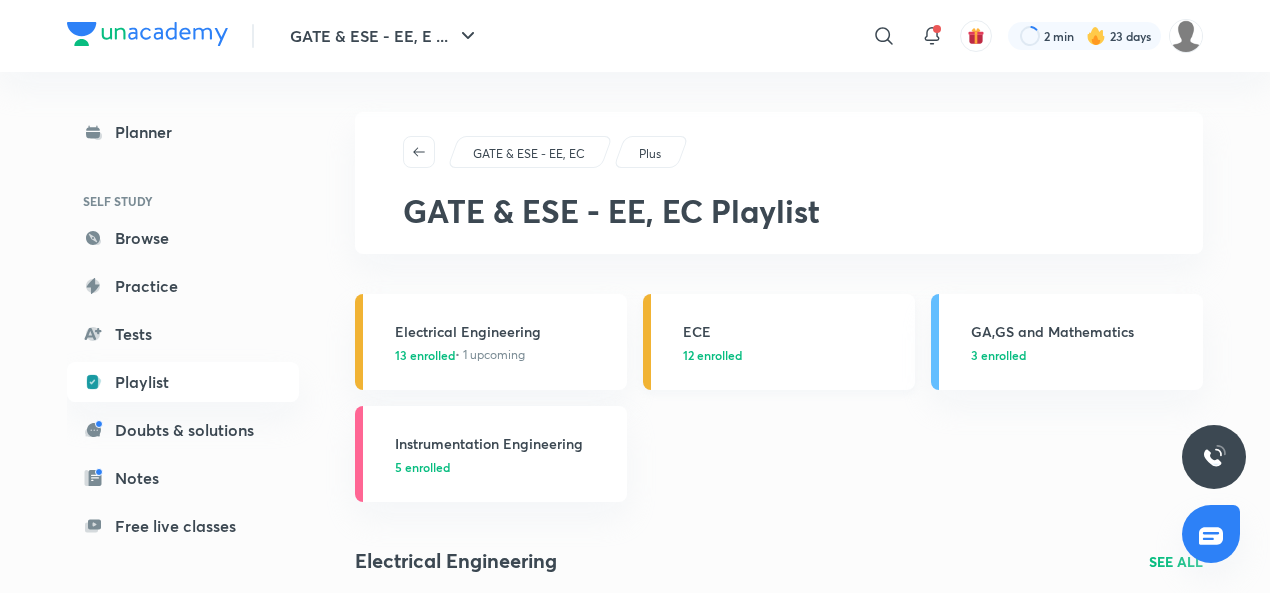 click on "ECE" at bounding box center [793, 331] 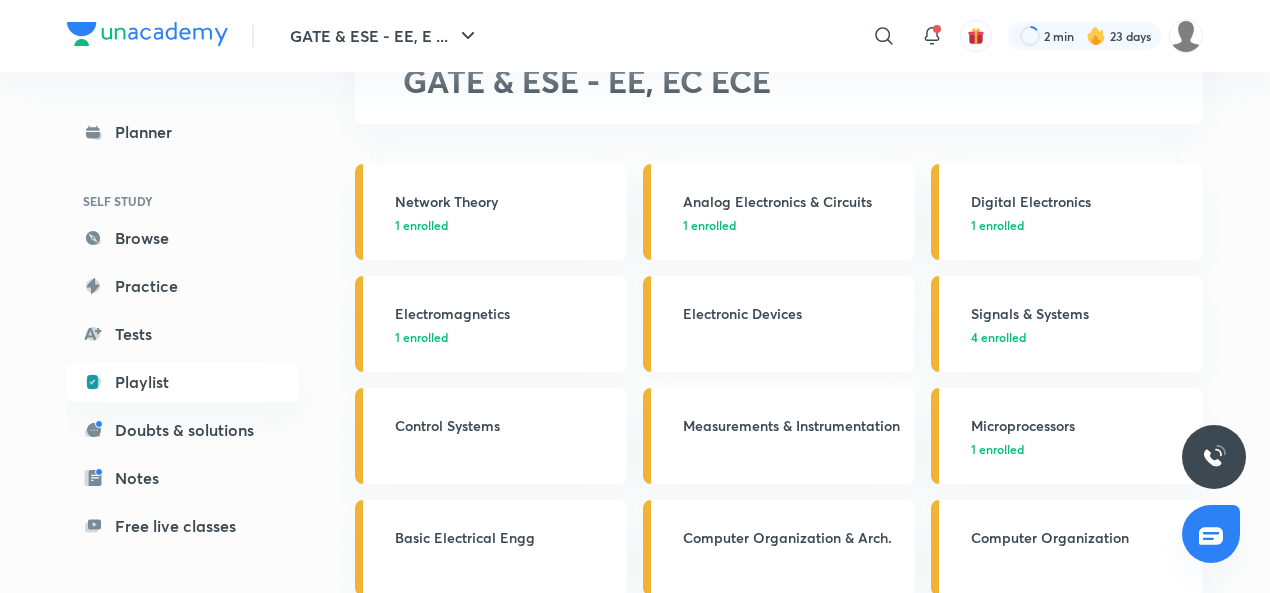 scroll, scrollTop: 148, scrollLeft: 0, axis: vertical 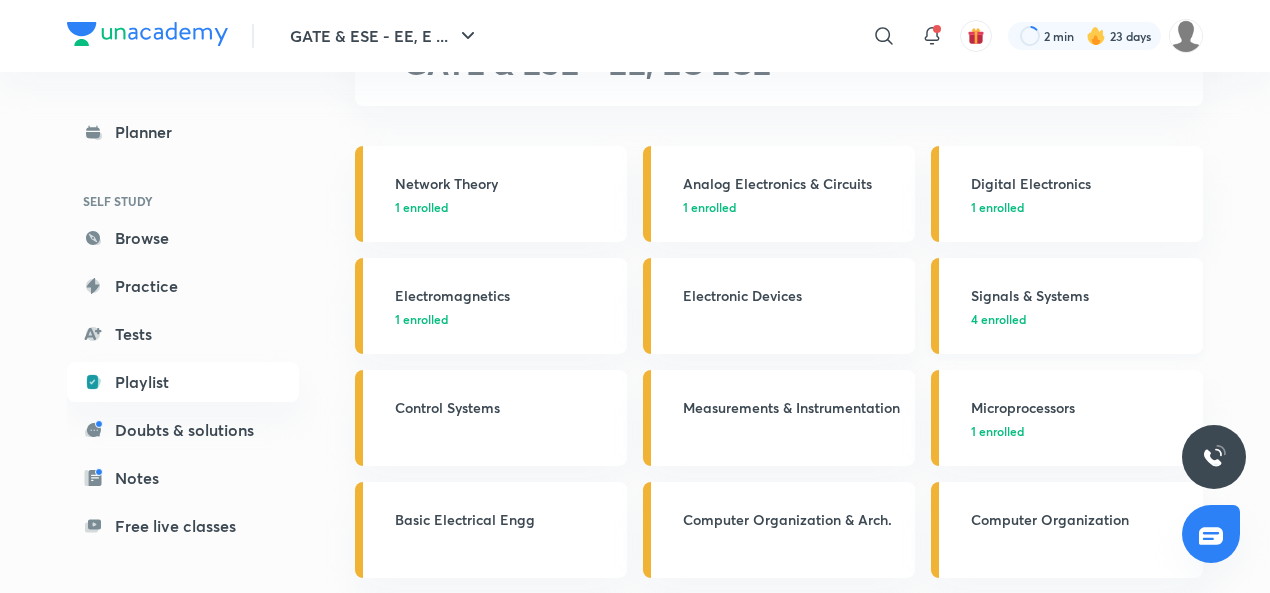 click on "Signals & Systems" at bounding box center [1081, 295] 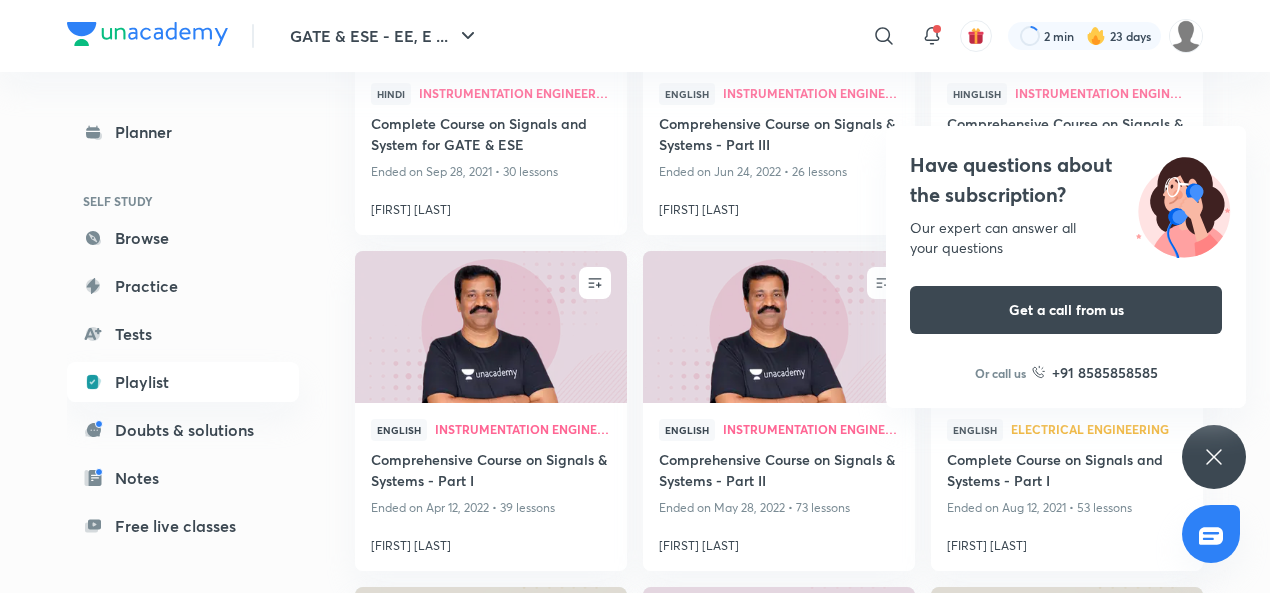 scroll, scrollTop: 3192, scrollLeft: 0, axis: vertical 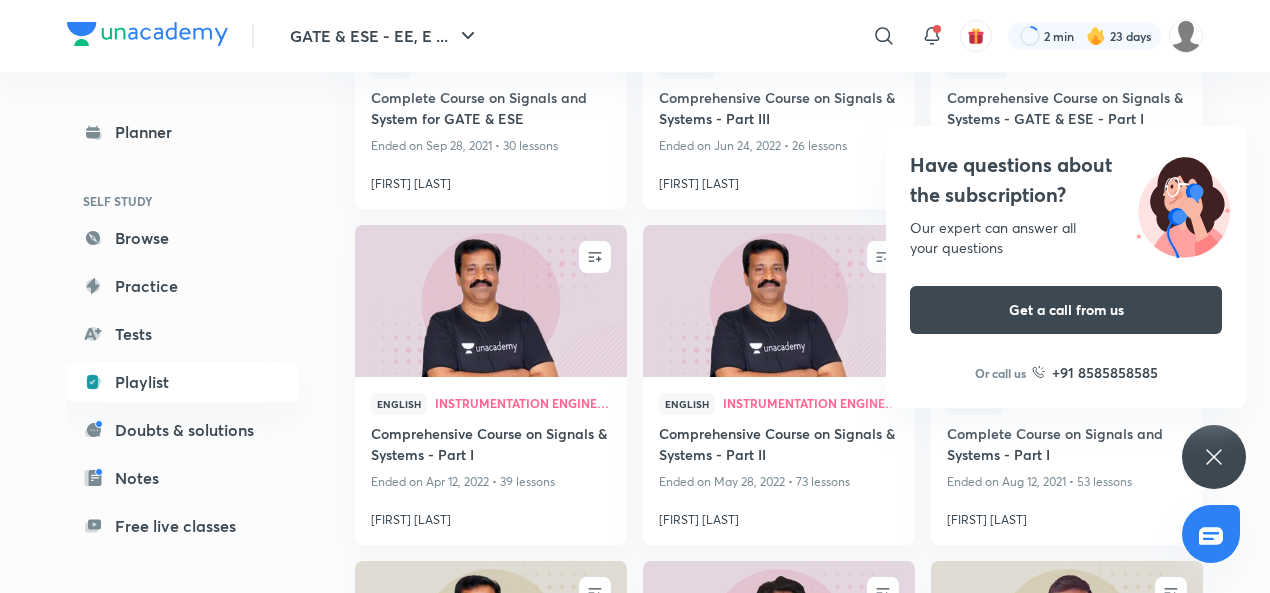 click 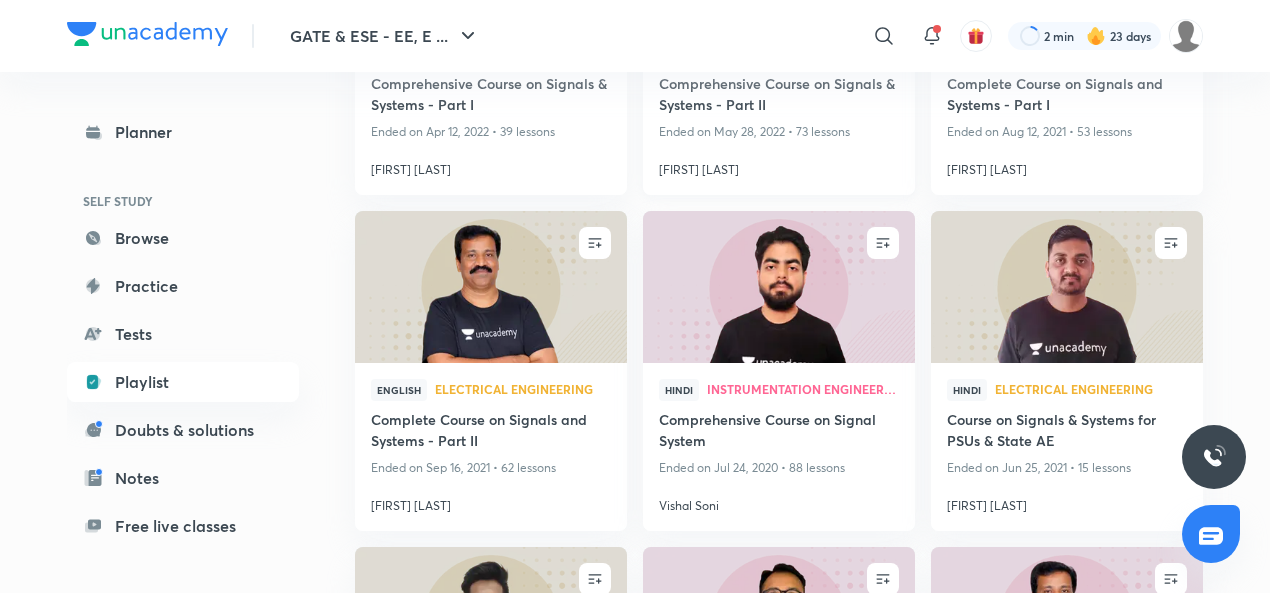 scroll, scrollTop: 0, scrollLeft: 0, axis: both 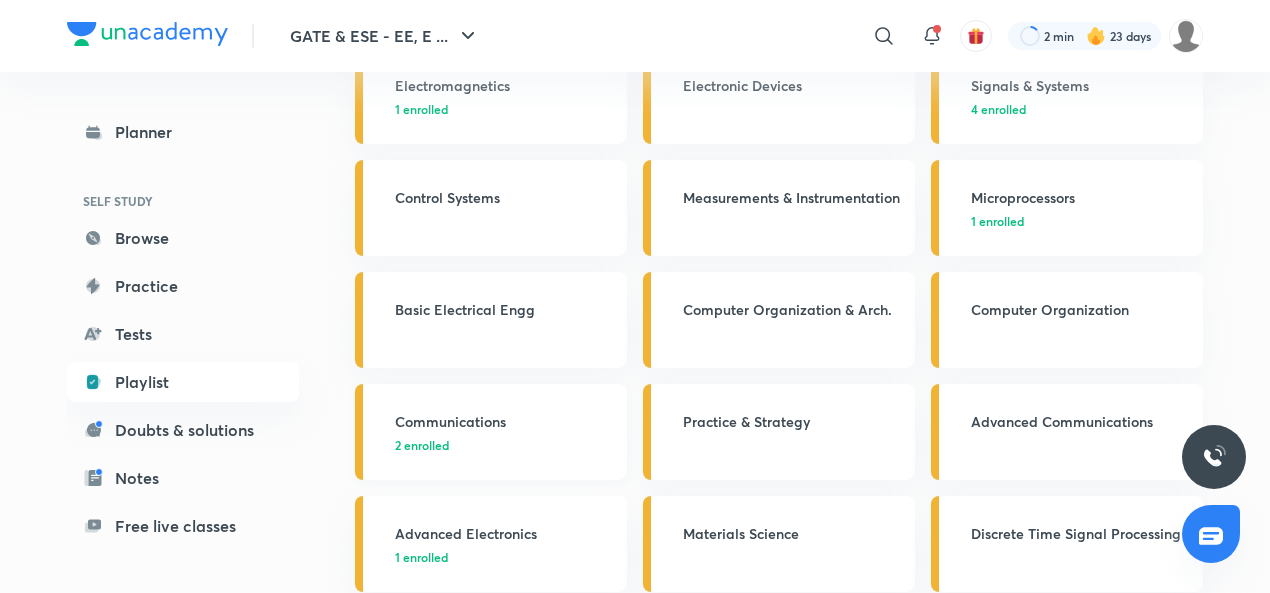 click on "Communications" at bounding box center (505, 421) 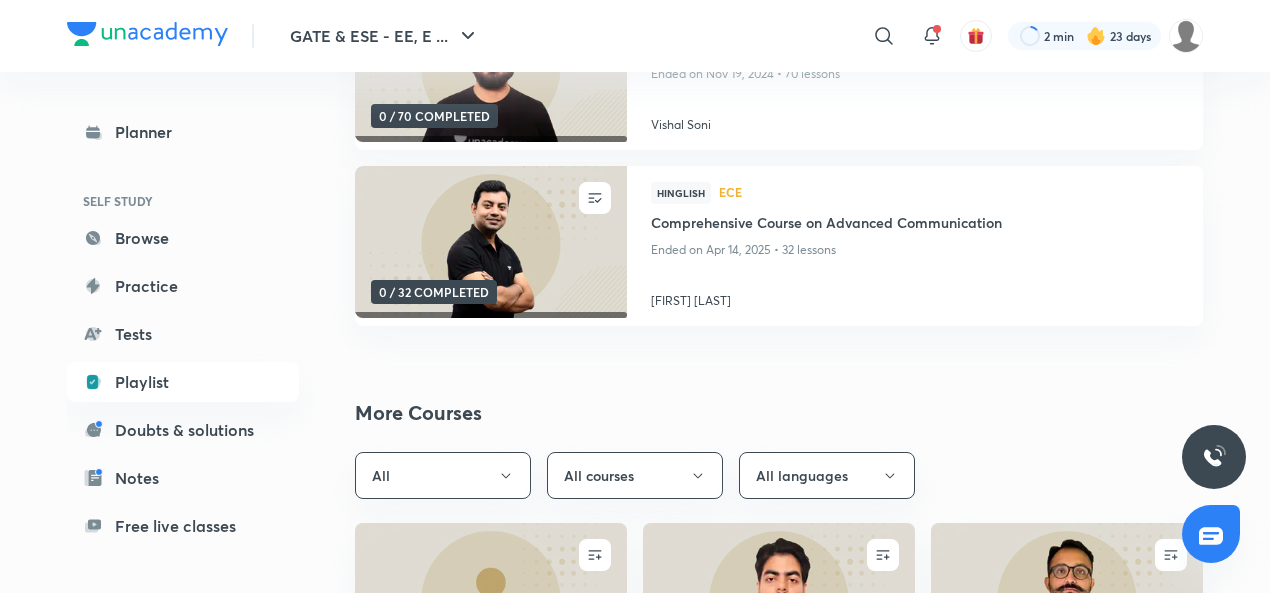 scroll, scrollTop: 0, scrollLeft: 0, axis: both 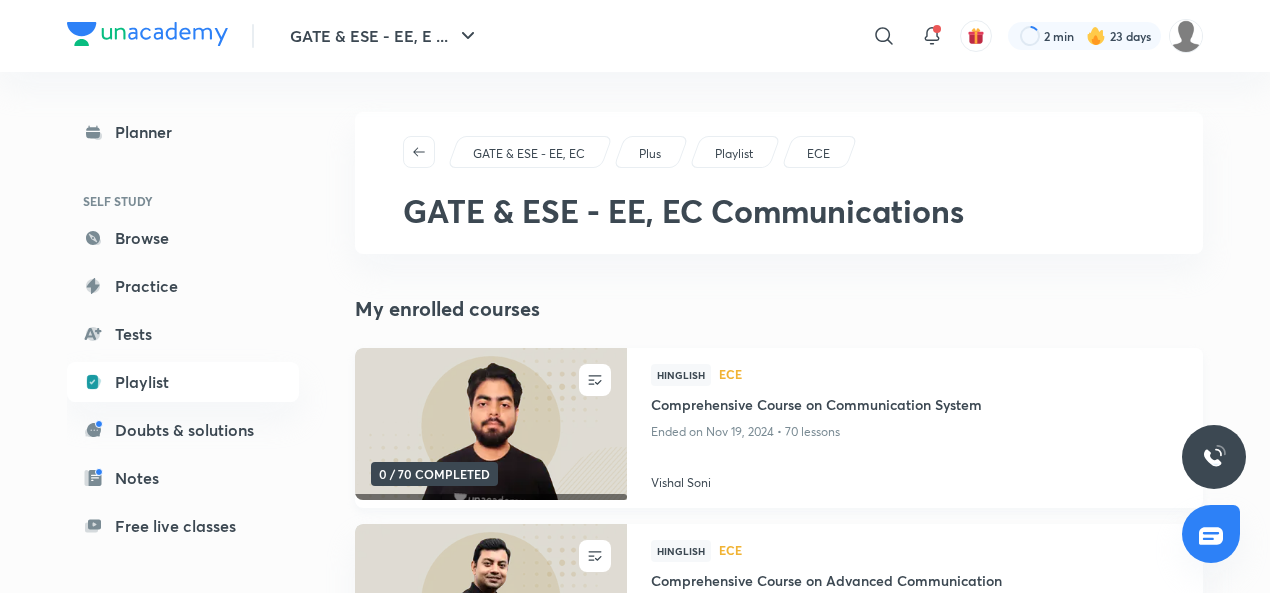 click on "Vishal Soni" at bounding box center (915, 479) 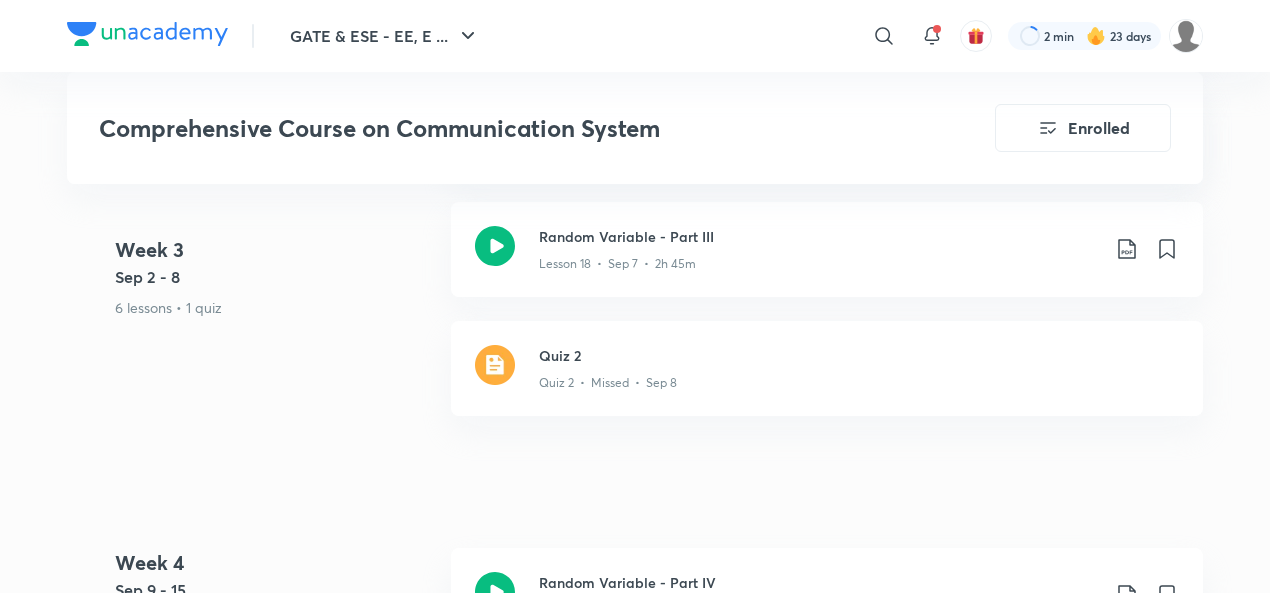 scroll, scrollTop: 3280, scrollLeft: 0, axis: vertical 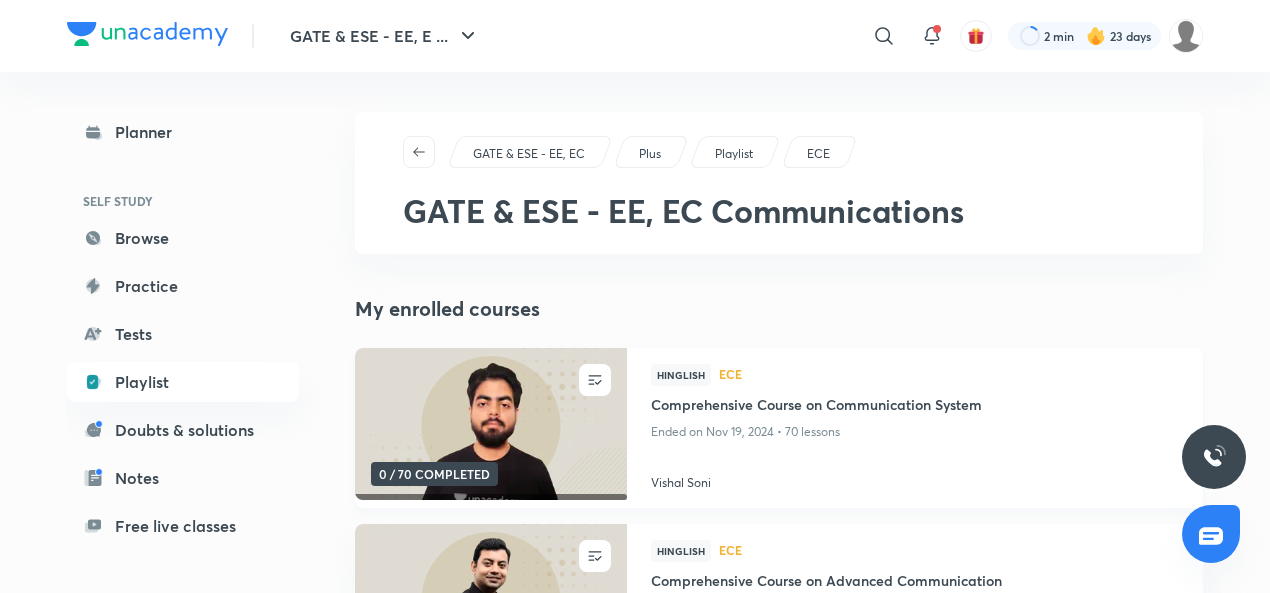 click on "Vishal Soni" at bounding box center [915, 479] 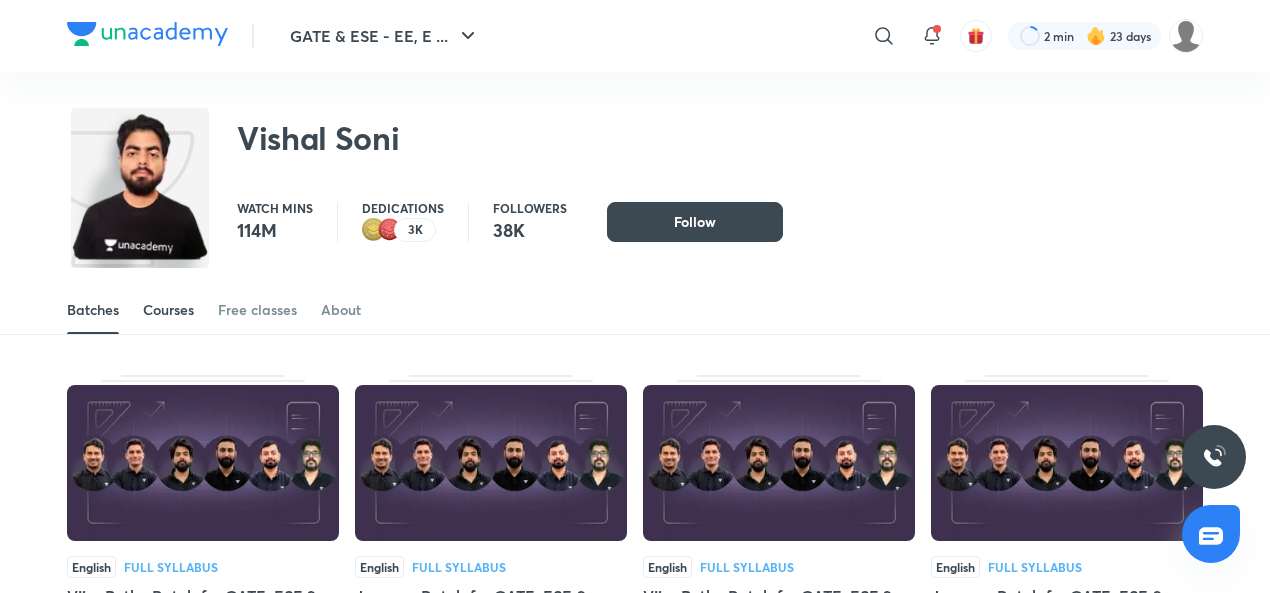 click on "Courses" at bounding box center [168, 310] 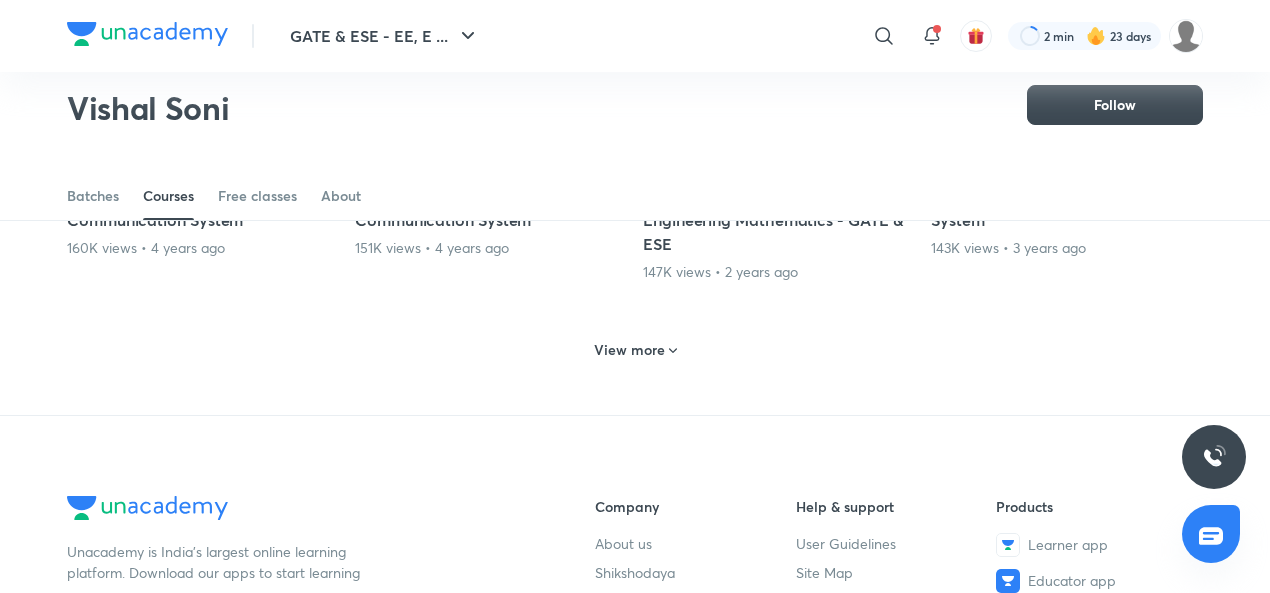 scroll, scrollTop: 1067, scrollLeft: 0, axis: vertical 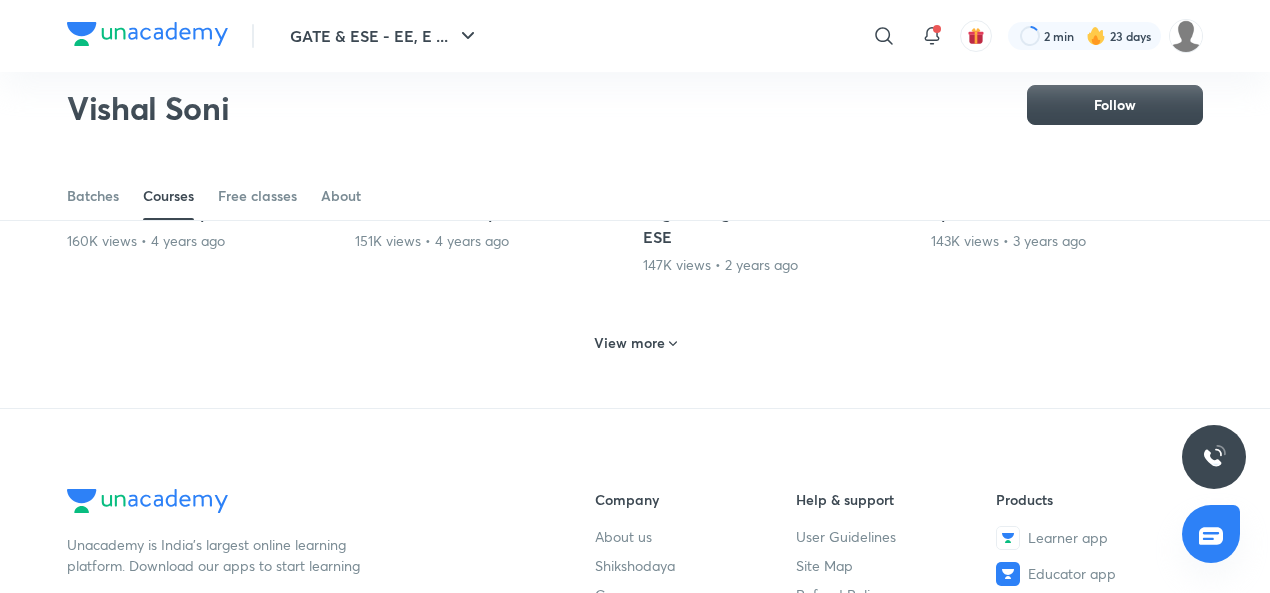 click on "View more" at bounding box center (629, 343) 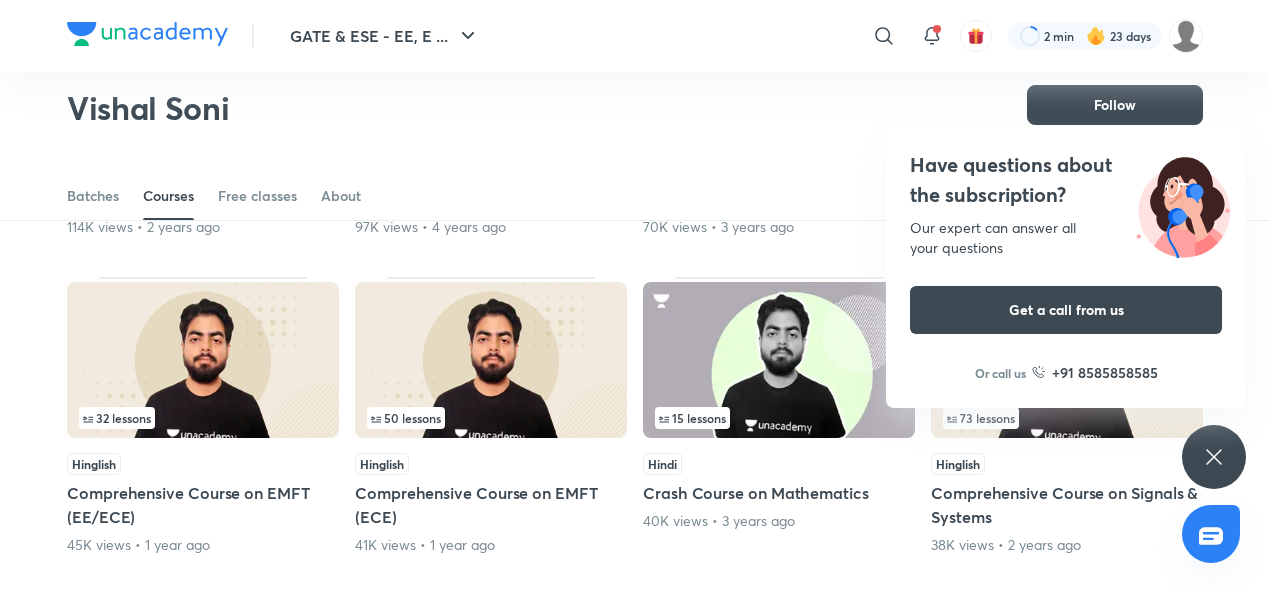 scroll, scrollTop: 1744, scrollLeft: 0, axis: vertical 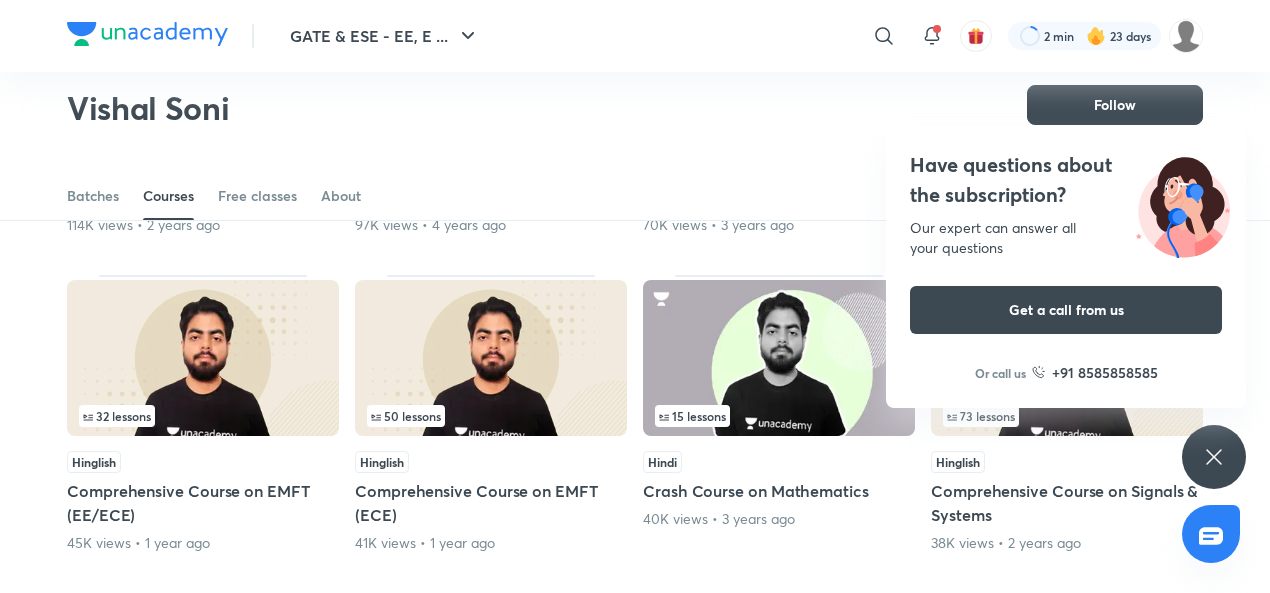 click on "Have questions about the subscription? Our expert can answer all your questions Get a call from us Or call us +91 8585858585" at bounding box center (1214, 457) 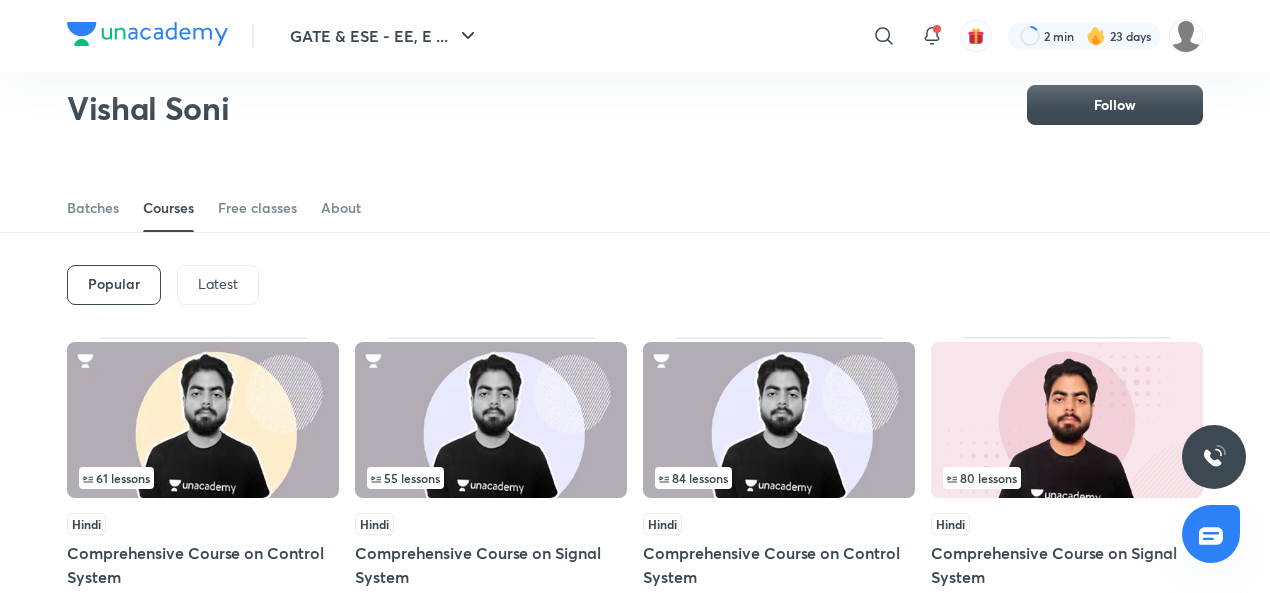 scroll, scrollTop: 0, scrollLeft: 0, axis: both 